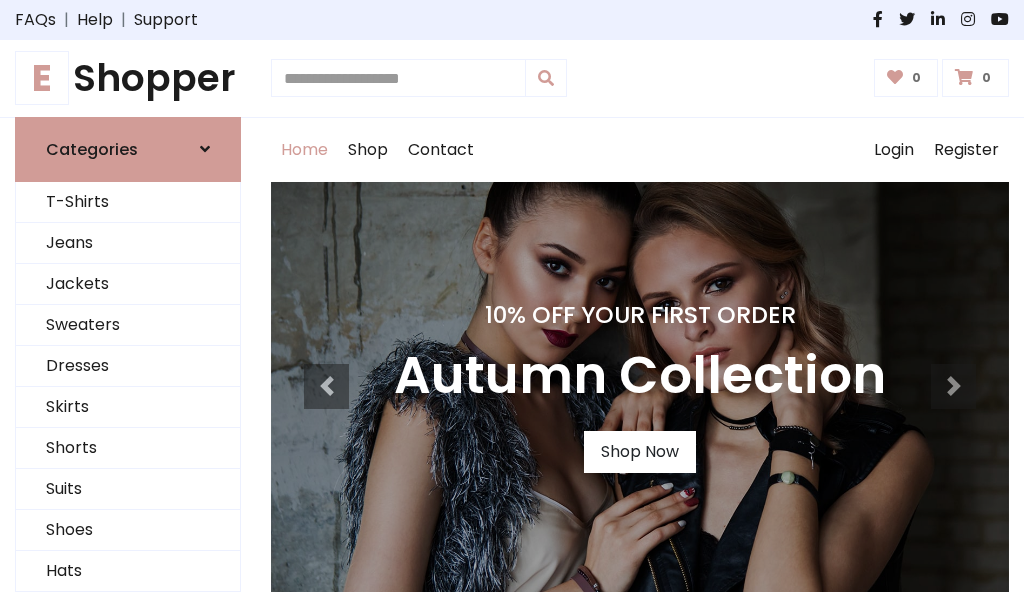 scroll, scrollTop: 0, scrollLeft: 0, axis: both 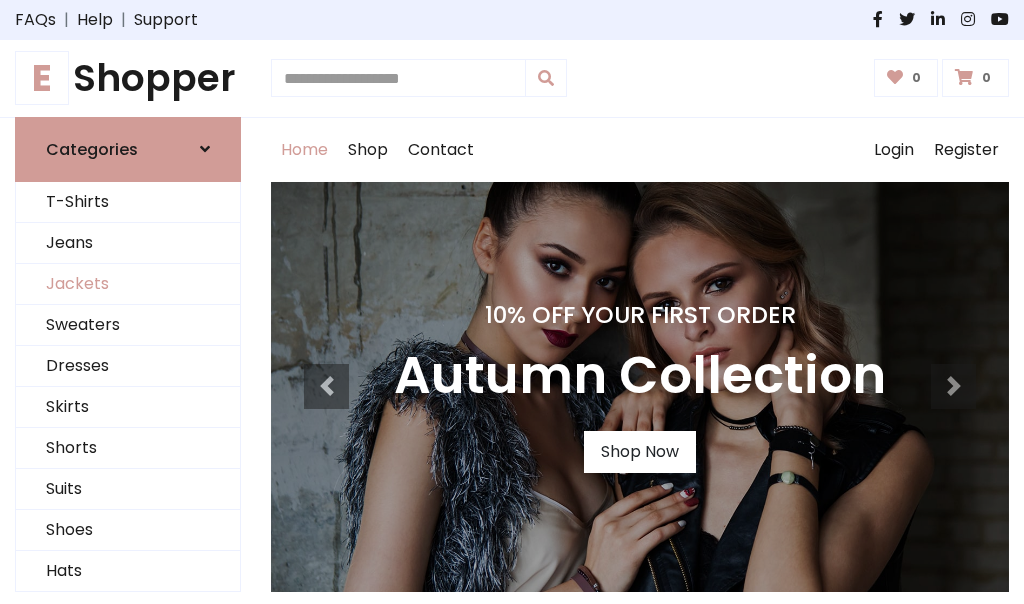 click on "Jackets" at bounding box center [128, 284] 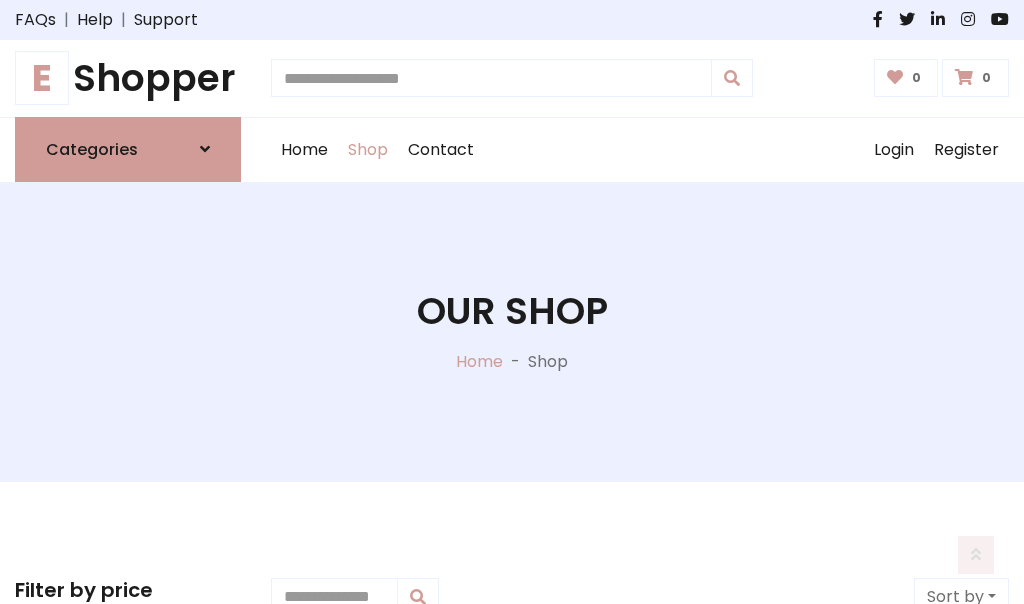 scroll, scrollTop: 904, scrollLeft: 0, axis: vertical 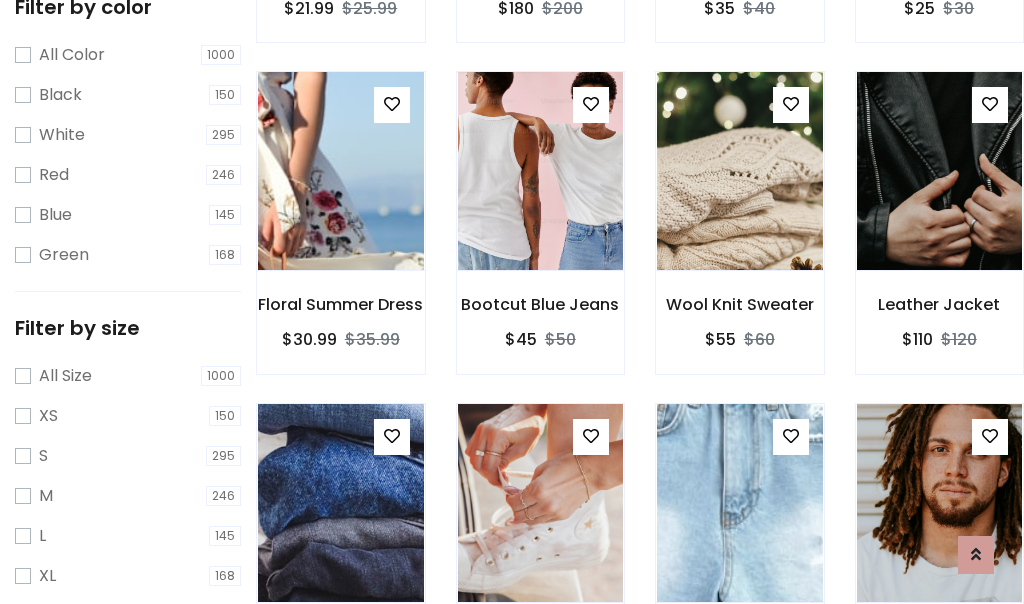 click at bounding box center (340, -160) 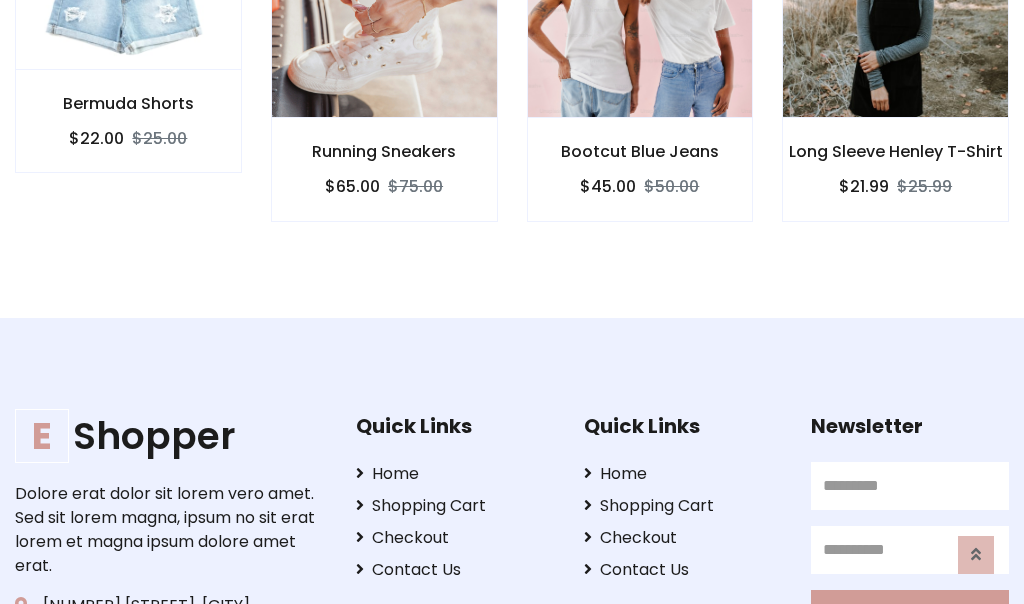 scroll, scrollTop: 0, scrollLeft: 0, axis: both 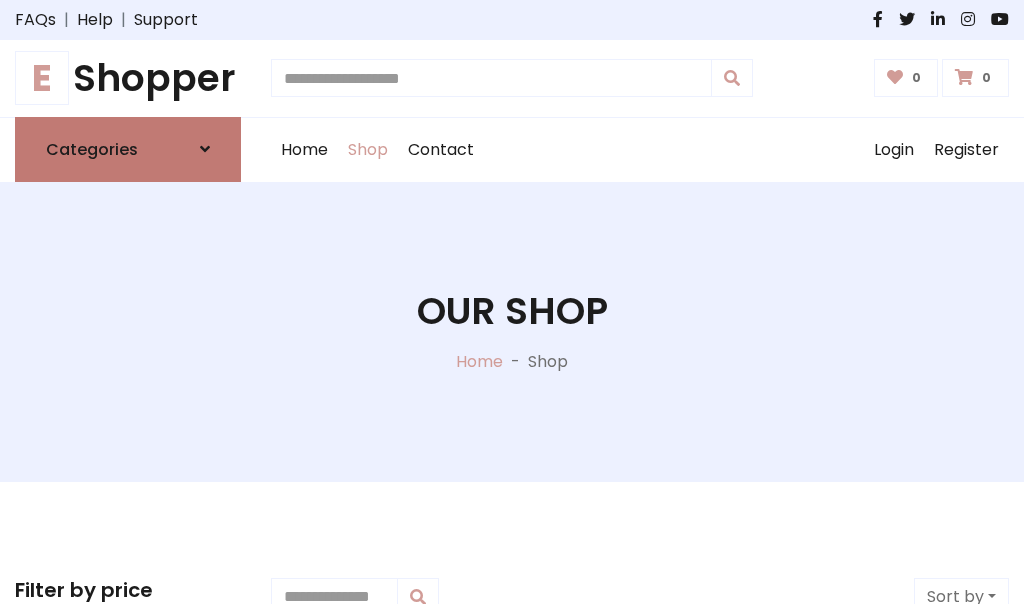click on "Categories" at bounding box center [92, 149] 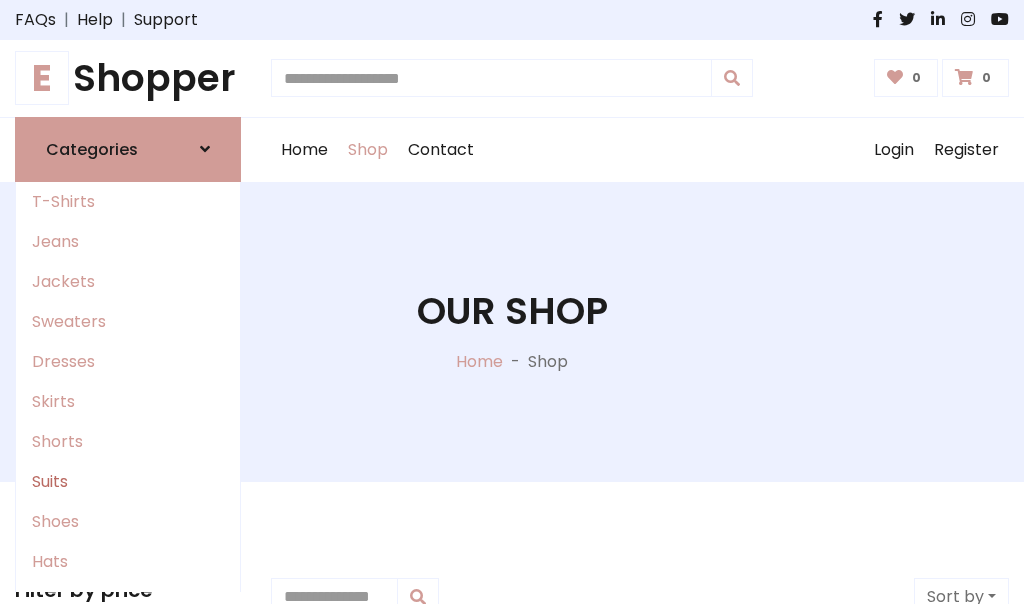 click on "Suits" at bounding box center (128, 482) 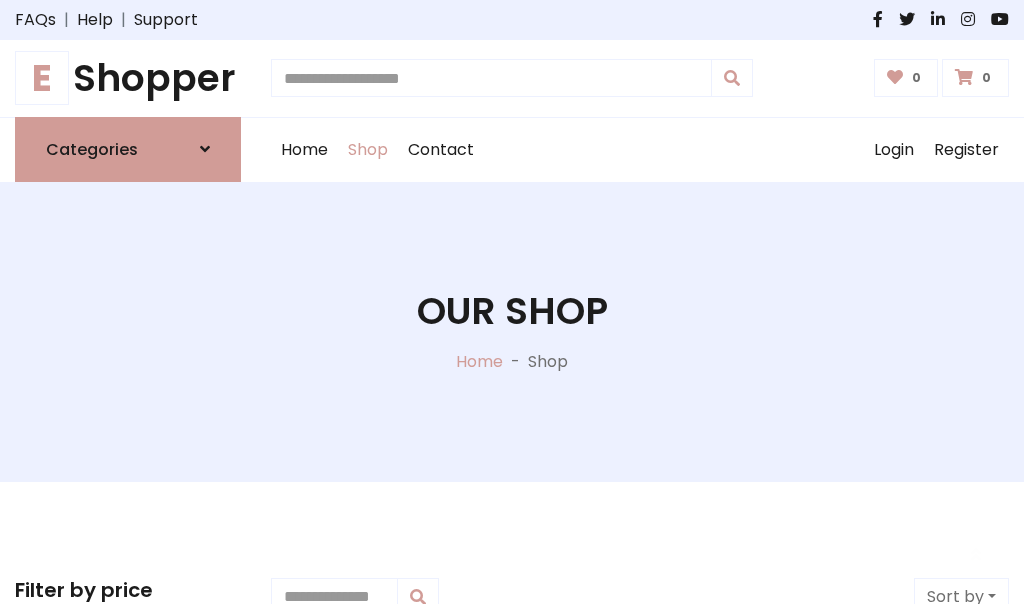 scroll, scrollTop: 1445, scrollLeft: 0, axis: vertical 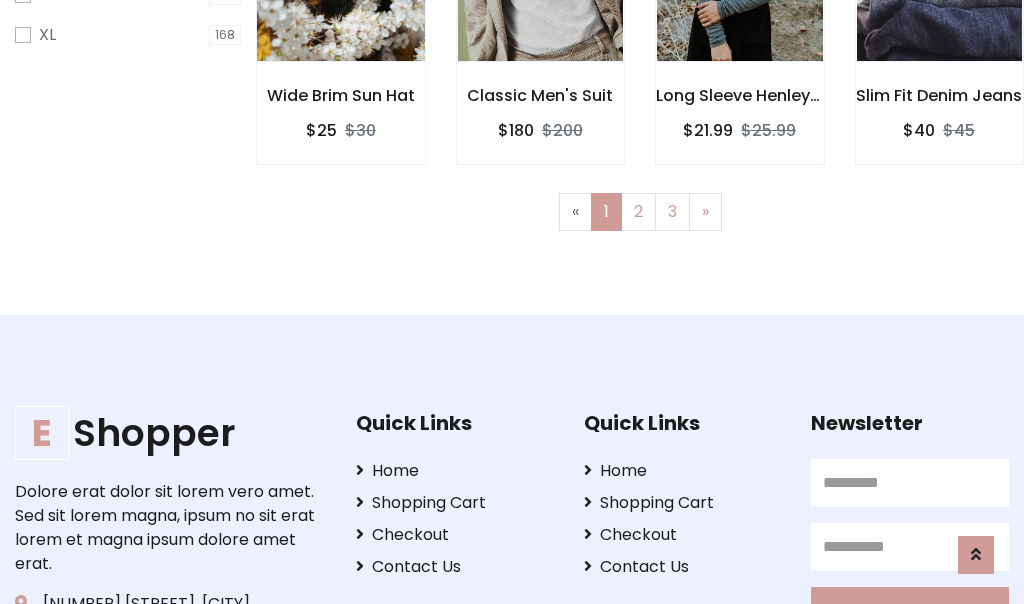 click at bounding box center (340, -38) 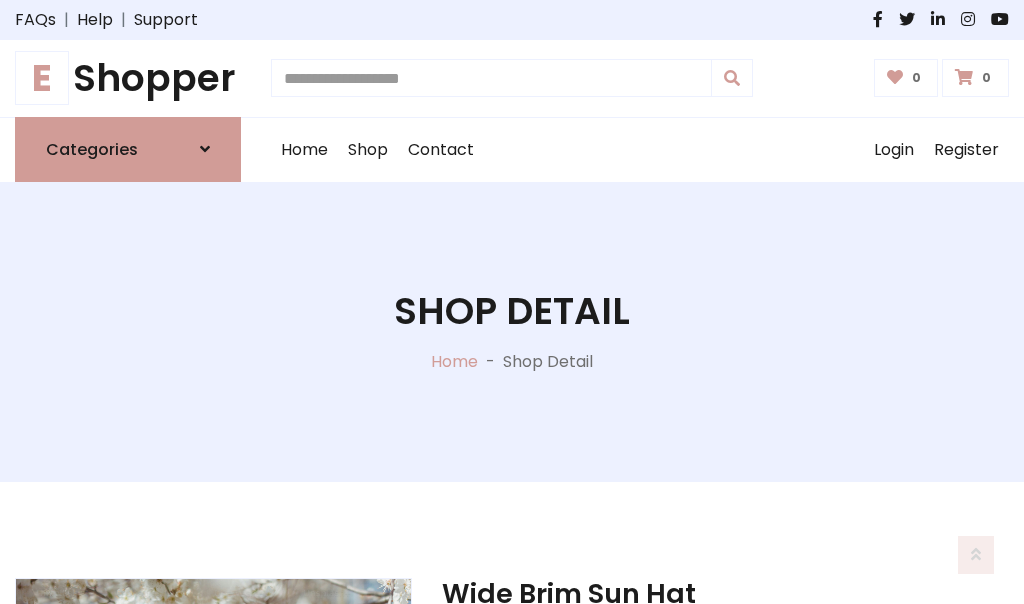 scroll, scrollTop: 1869, scrollLeft: 0, axis: vertical 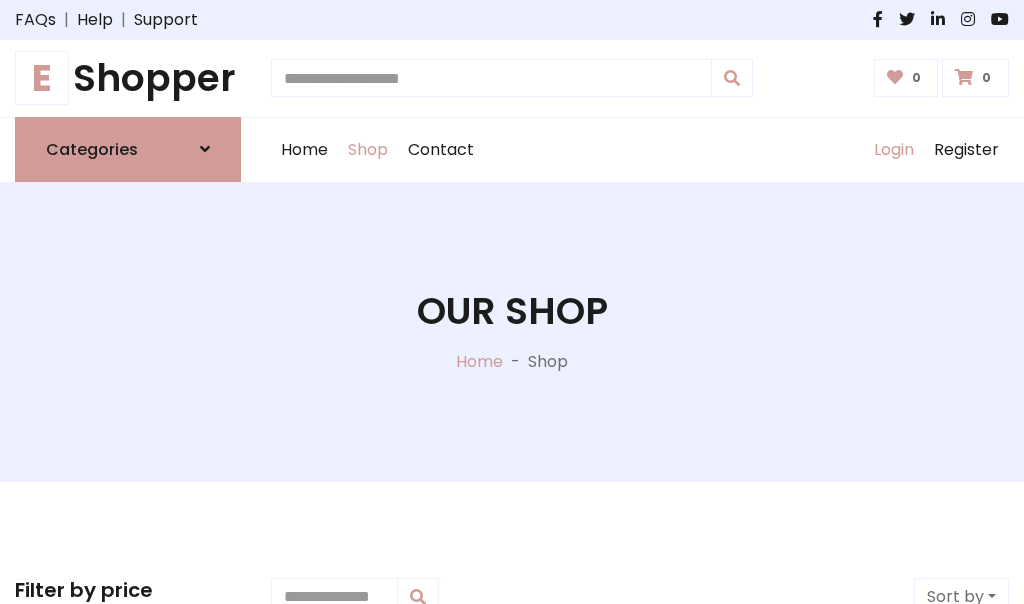 click on "Login" at bounding box center (894, 150) 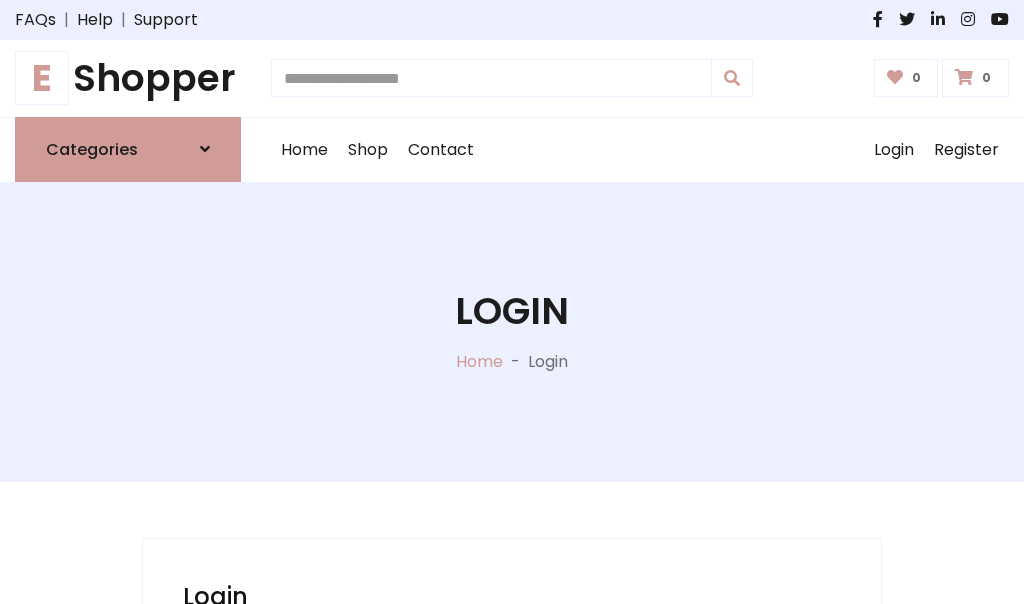 scroll, scrollTop: 0, scrollLeft: 0, axis: both 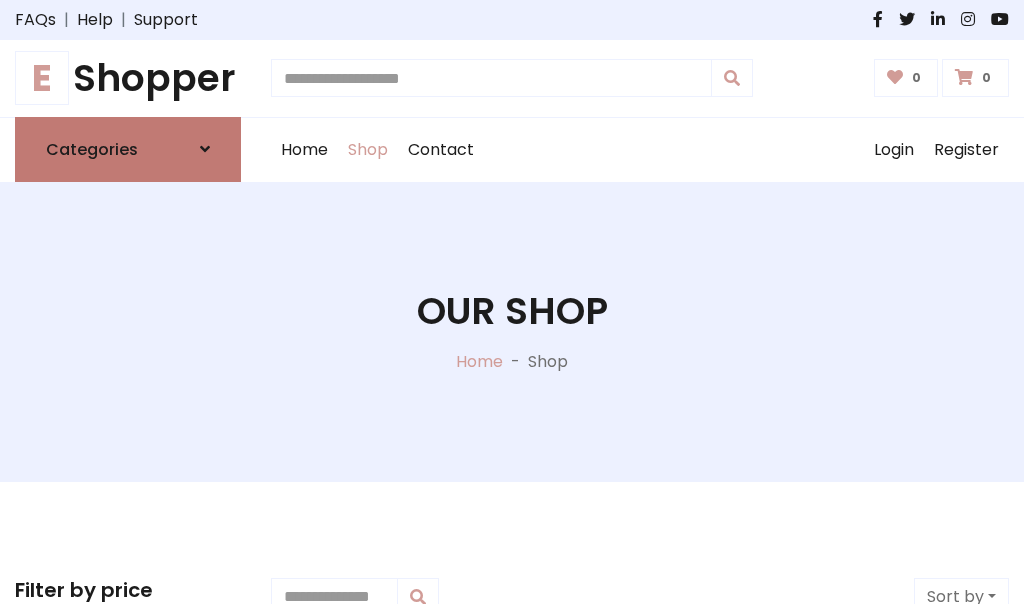 click at bounding box center [205, 149] 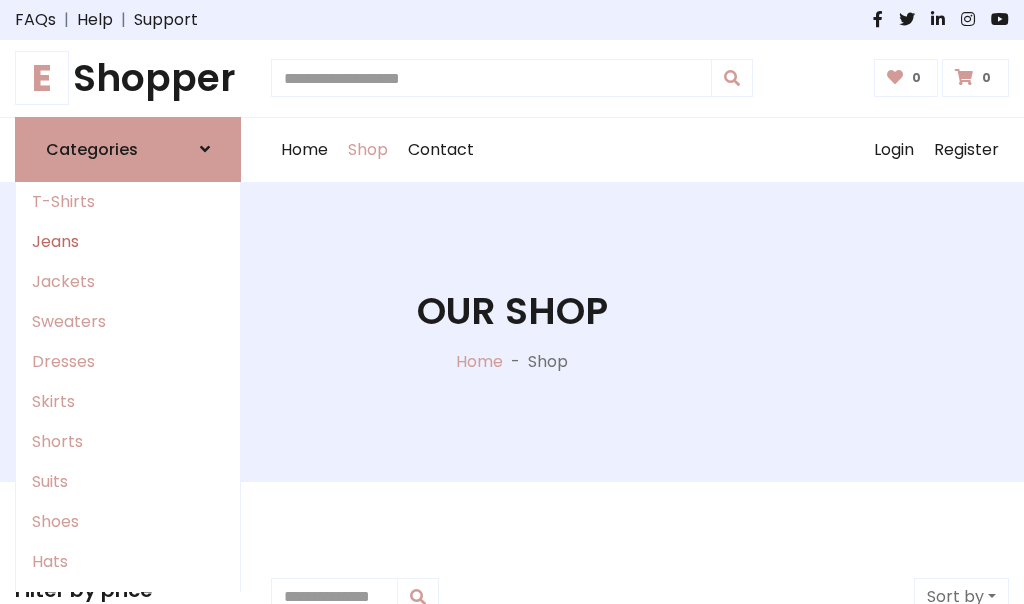 click on "Jeans" at bounding box center (128, 242) 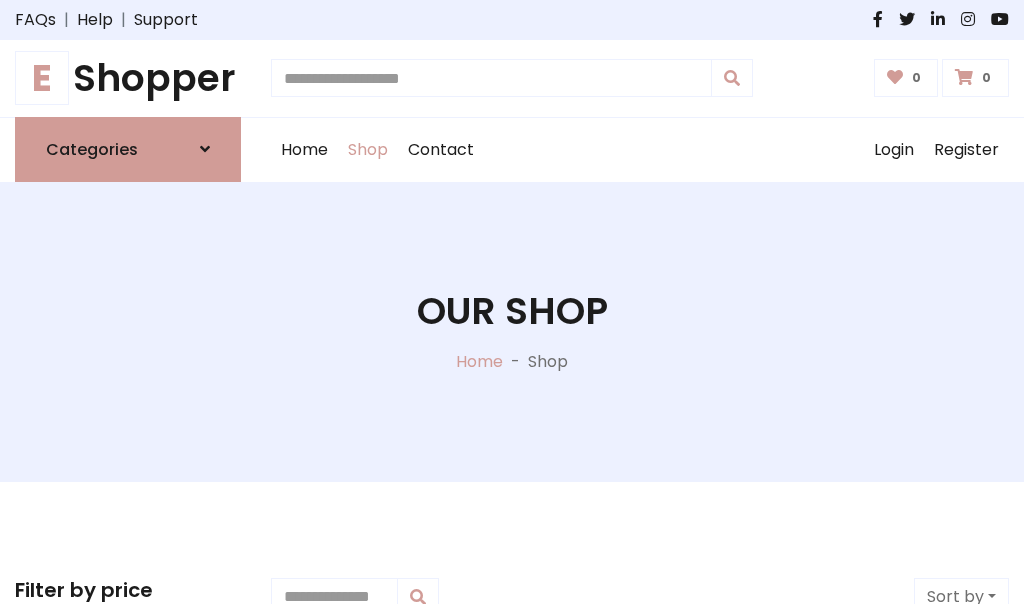 scroll, scrollTop: 0, scrollLeft: 0, axis: both 